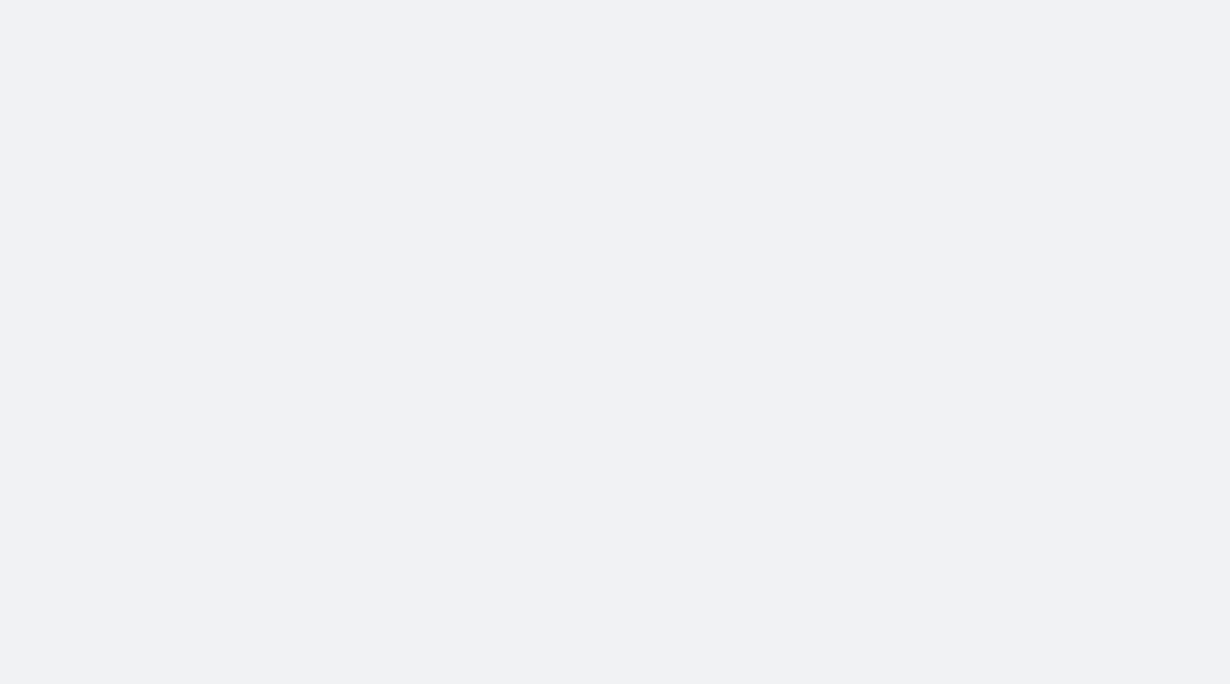scroll, scrollTop: 0, scrollLeft: 0, axis: both 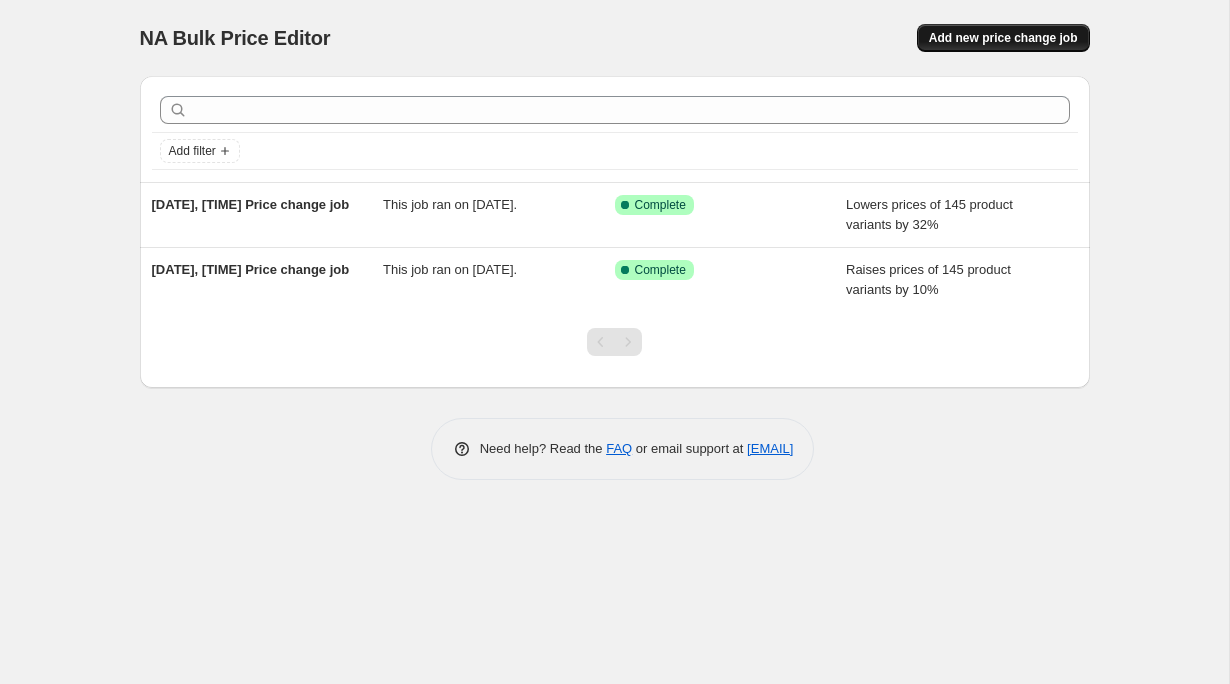 click on "Add new price change job" at bounding box center (1003, 38) 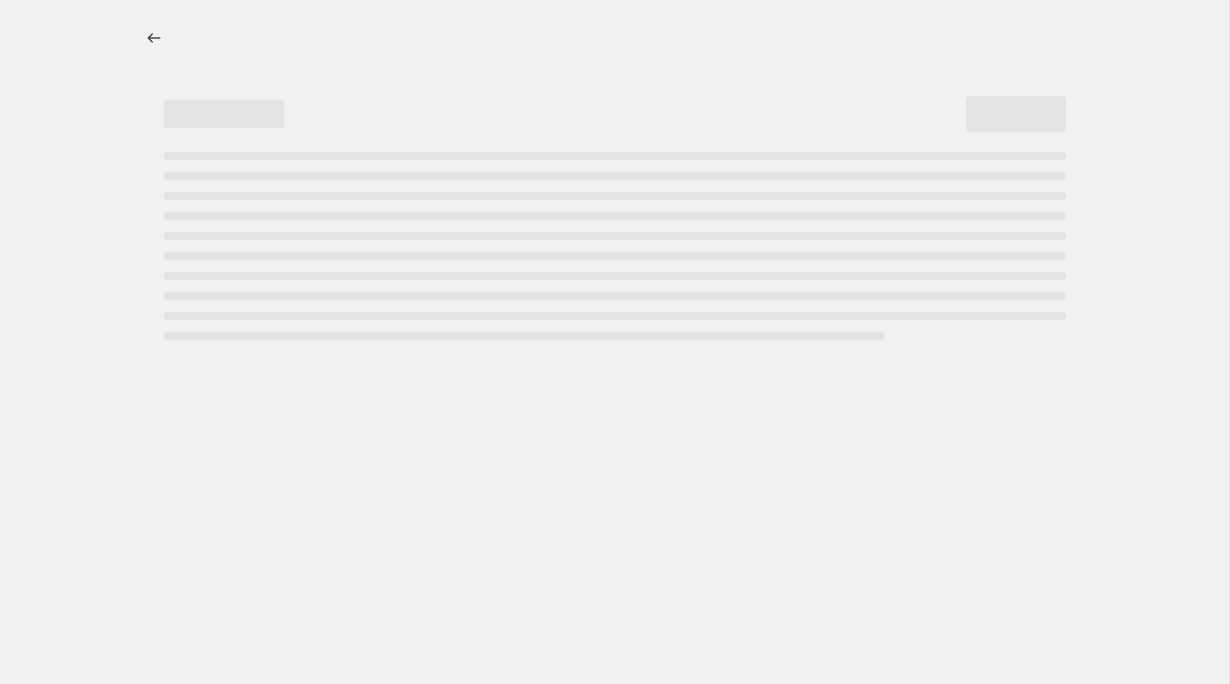 select on "percentage" 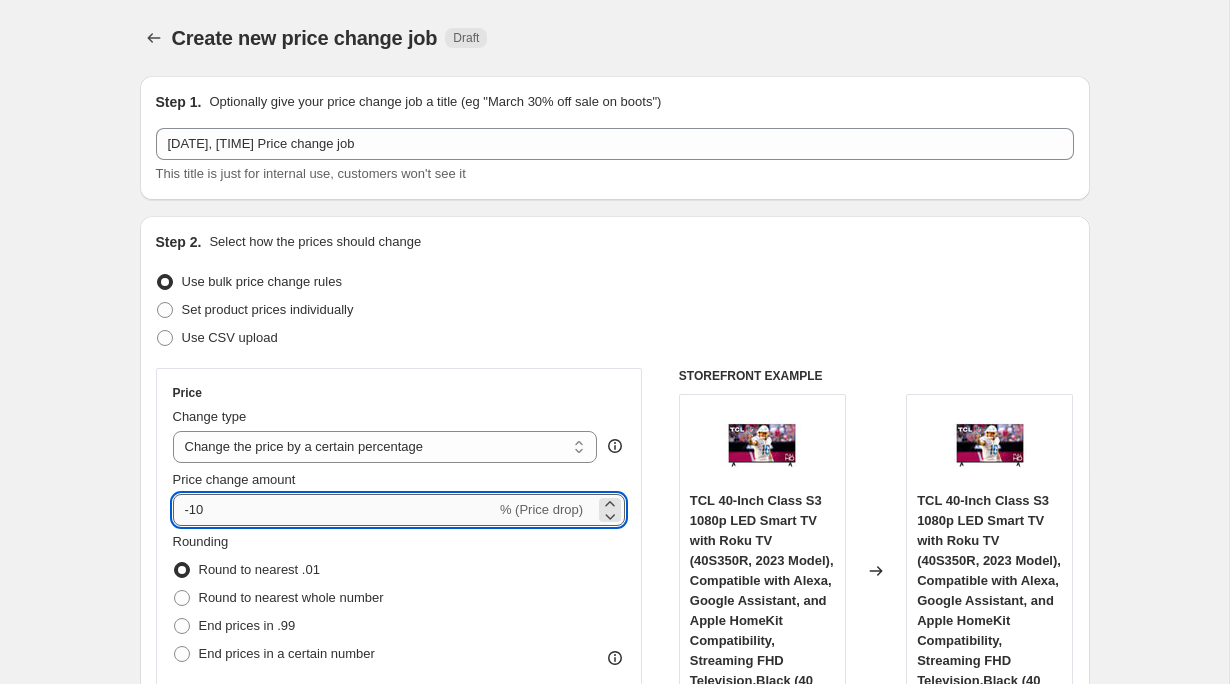 click on "-10" at bounding box center [334, 510] 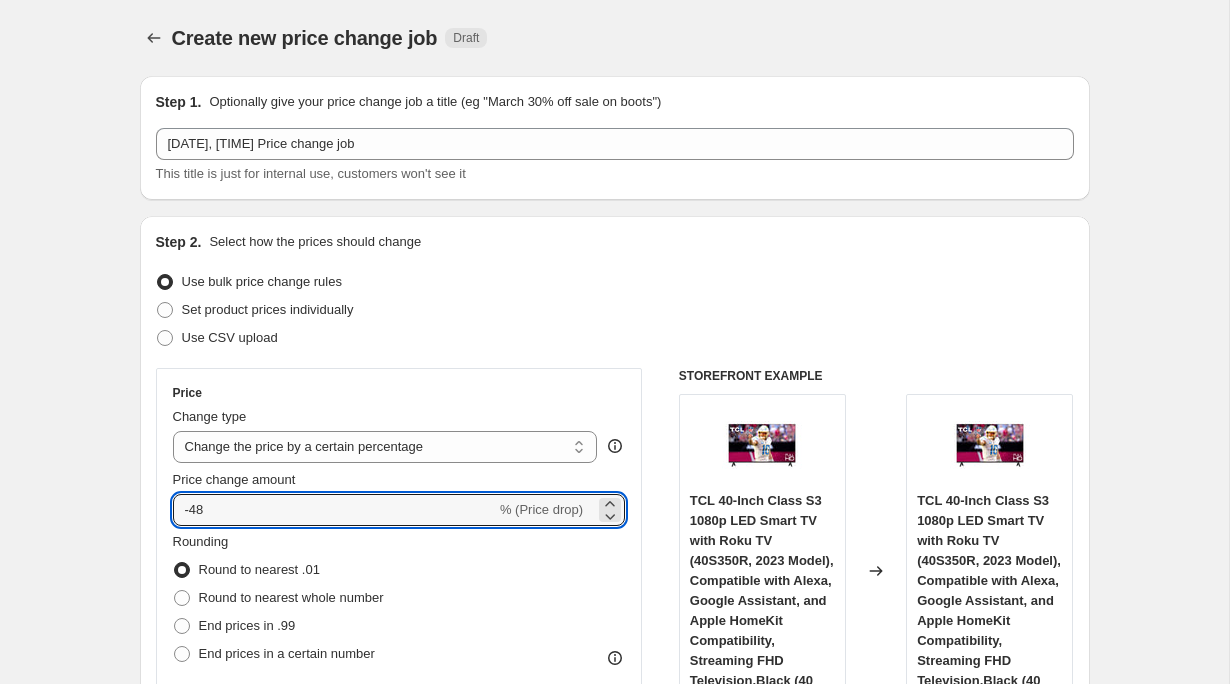 type on "-4" 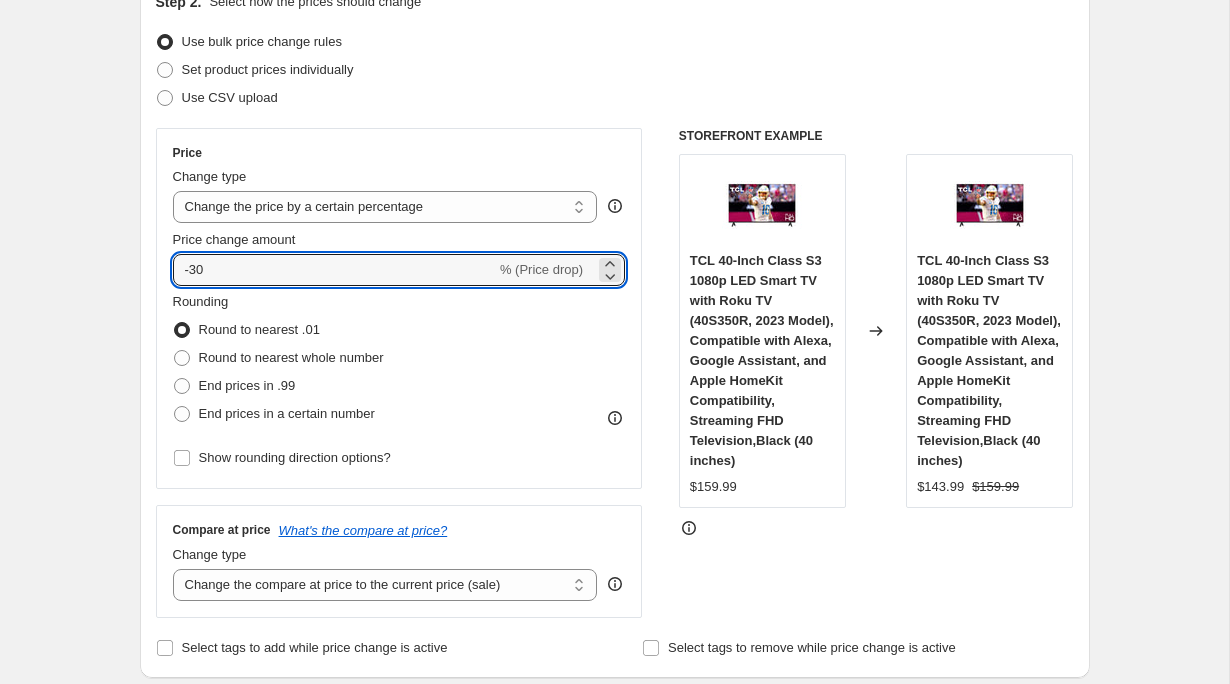scroll, scrollTop: 241, scrollLeft: 0, axis: vertical 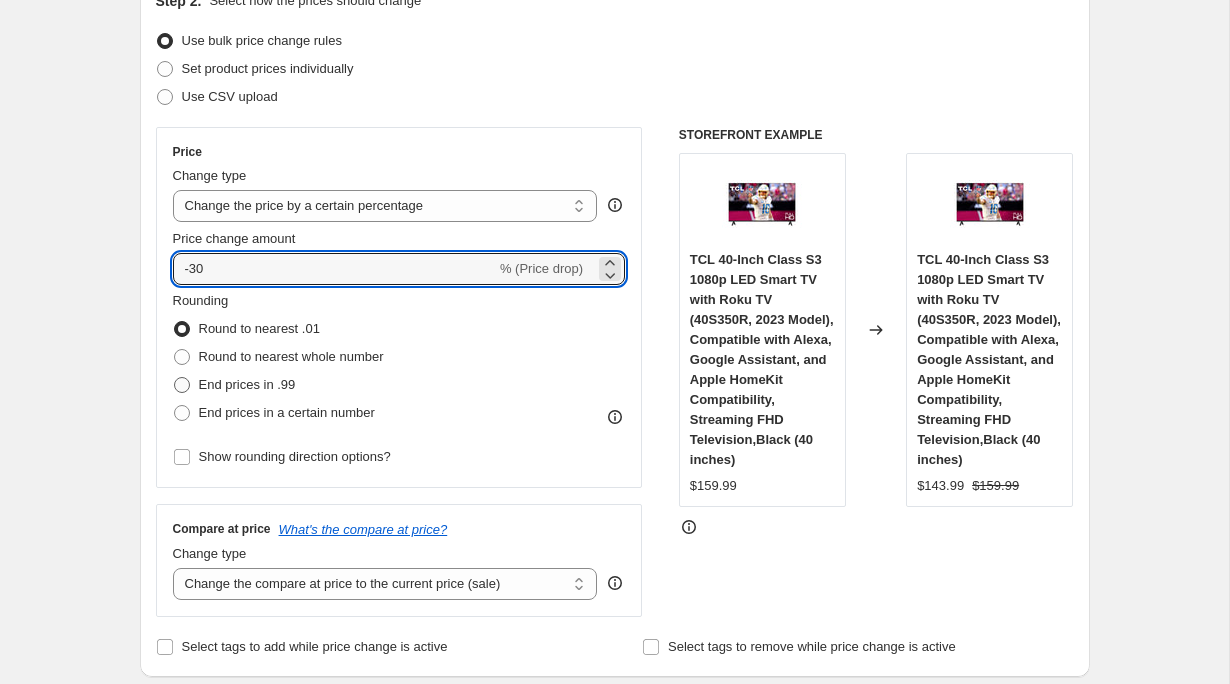 type on "-30" 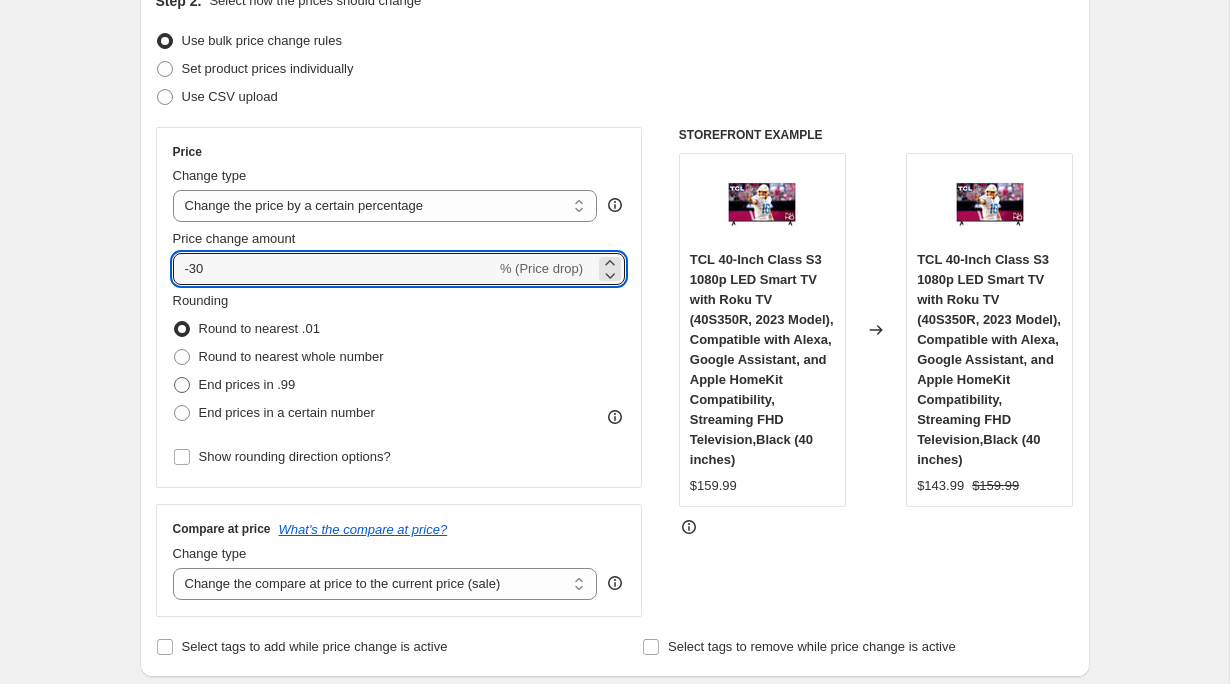 radio on "true" 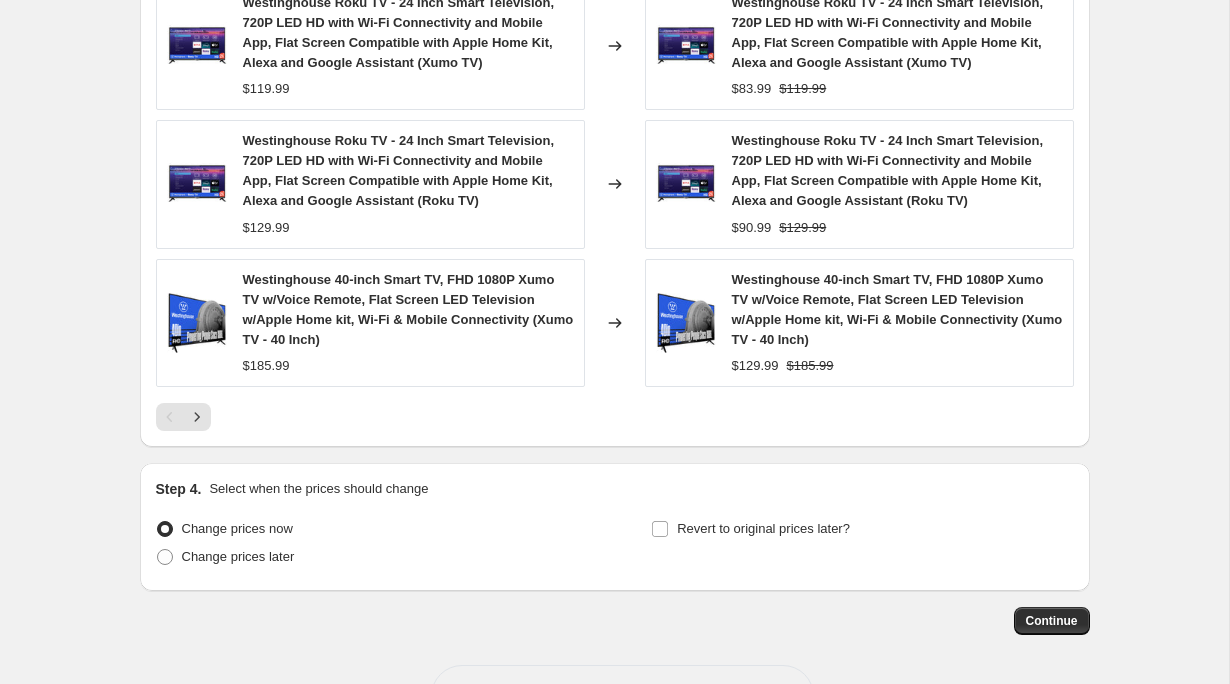 scroll, scrollTop: 1587, scrollLeft: 0, axis: vertical 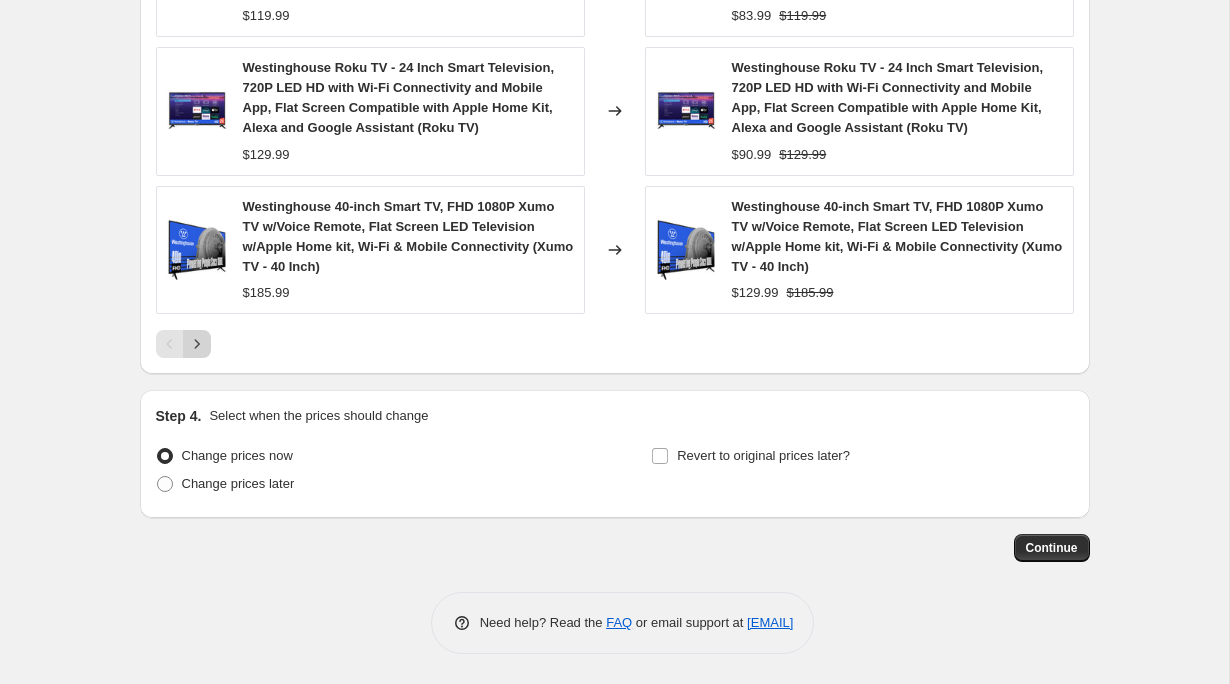 click 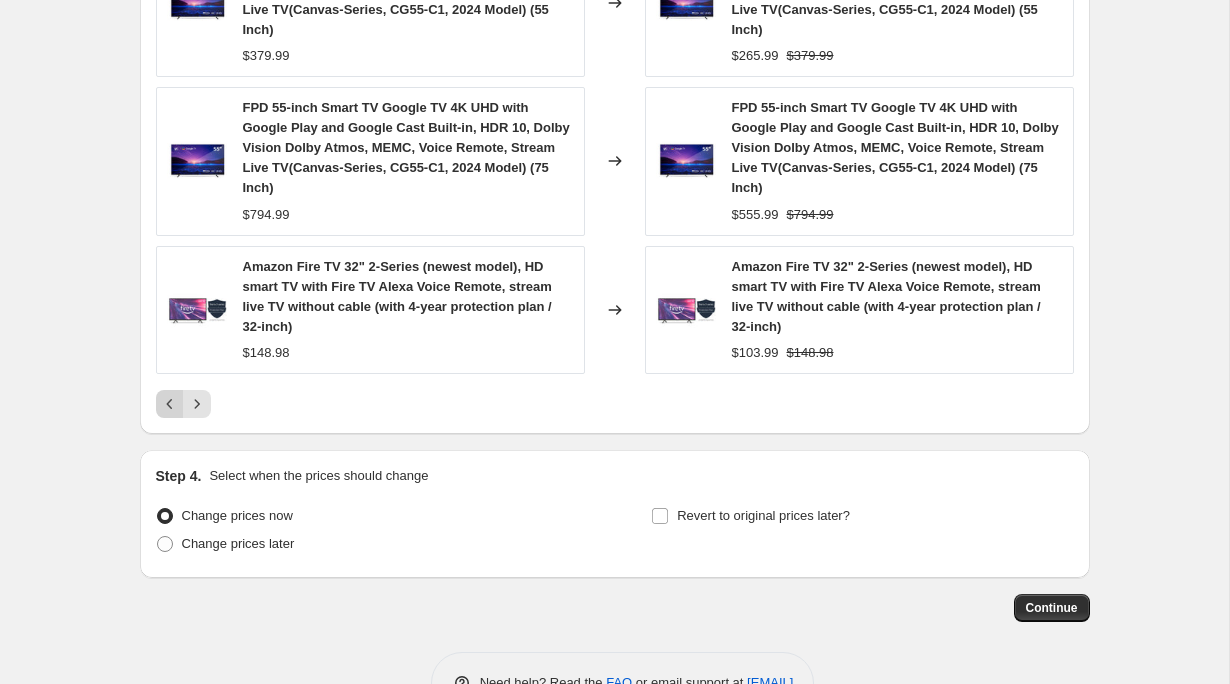 click 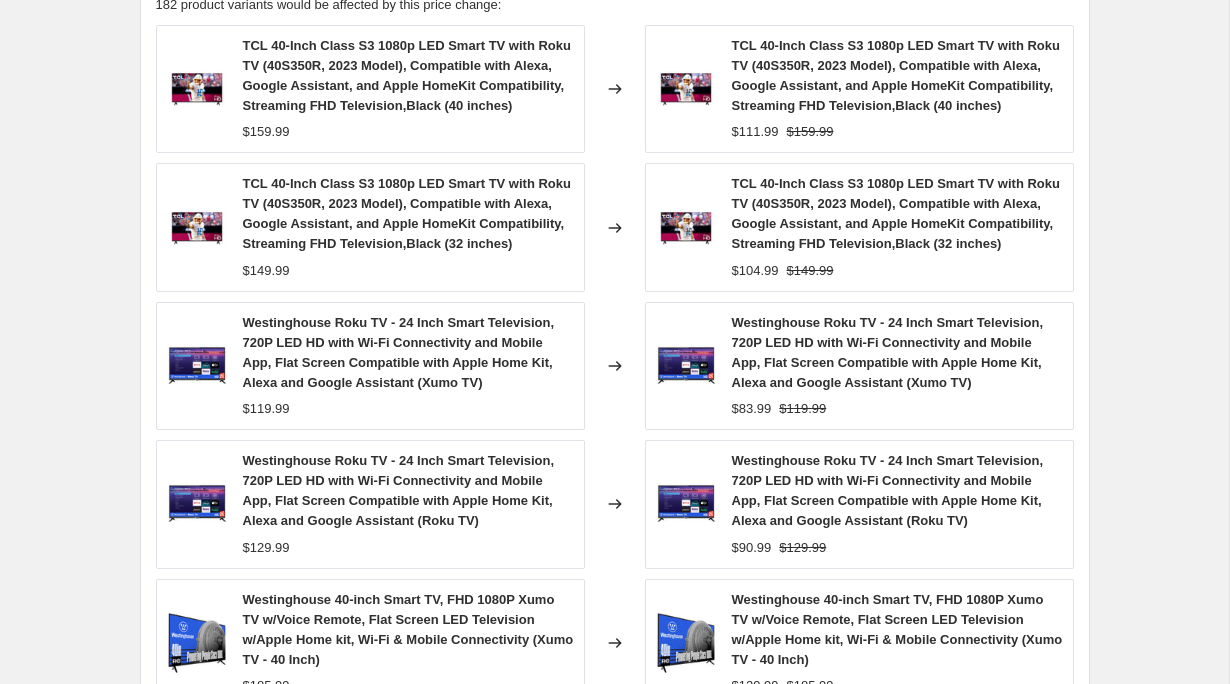 scroll, scrollTop: 1587, scrollLeft: 0, axis: vertical 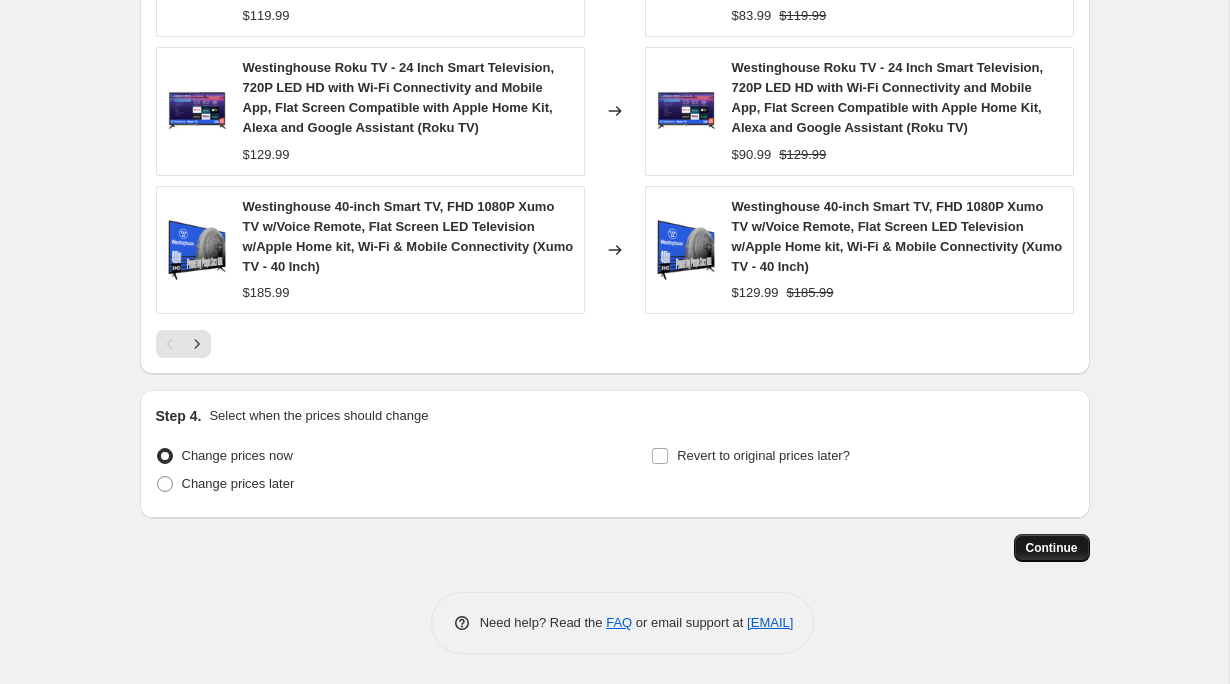 click on "Continue" at bounding box center (1052, 548) 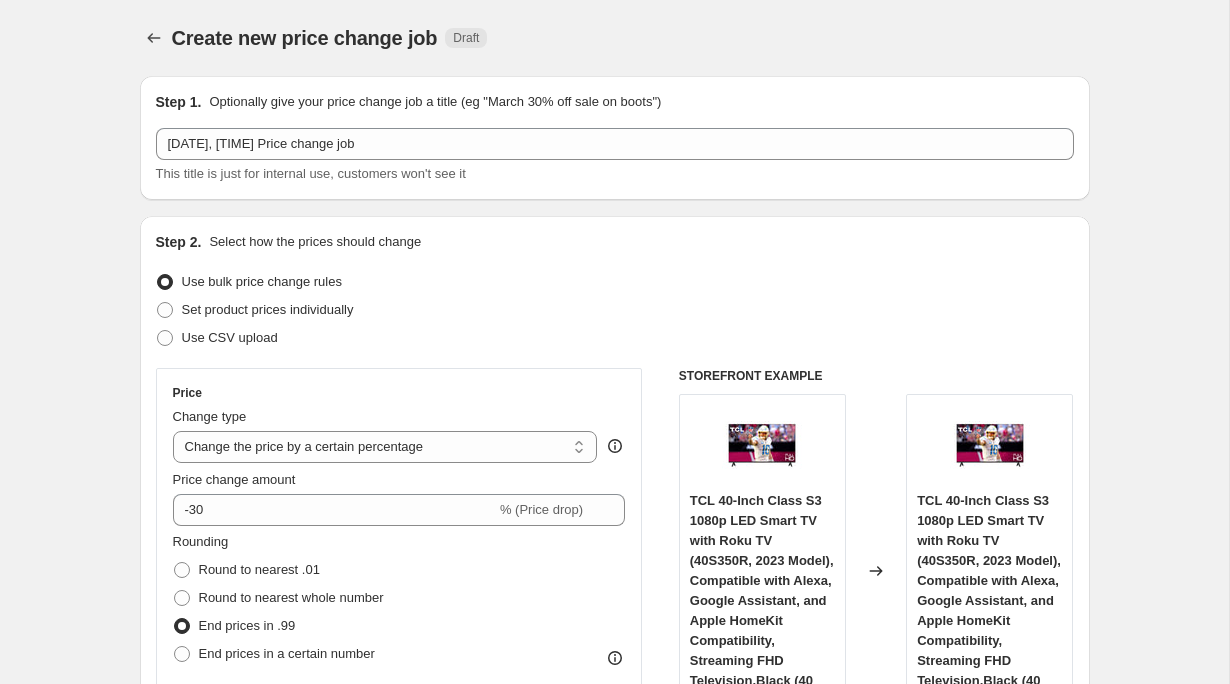 scroll, scrollTop: 1587, scrollLeft: 0, axis: vertical 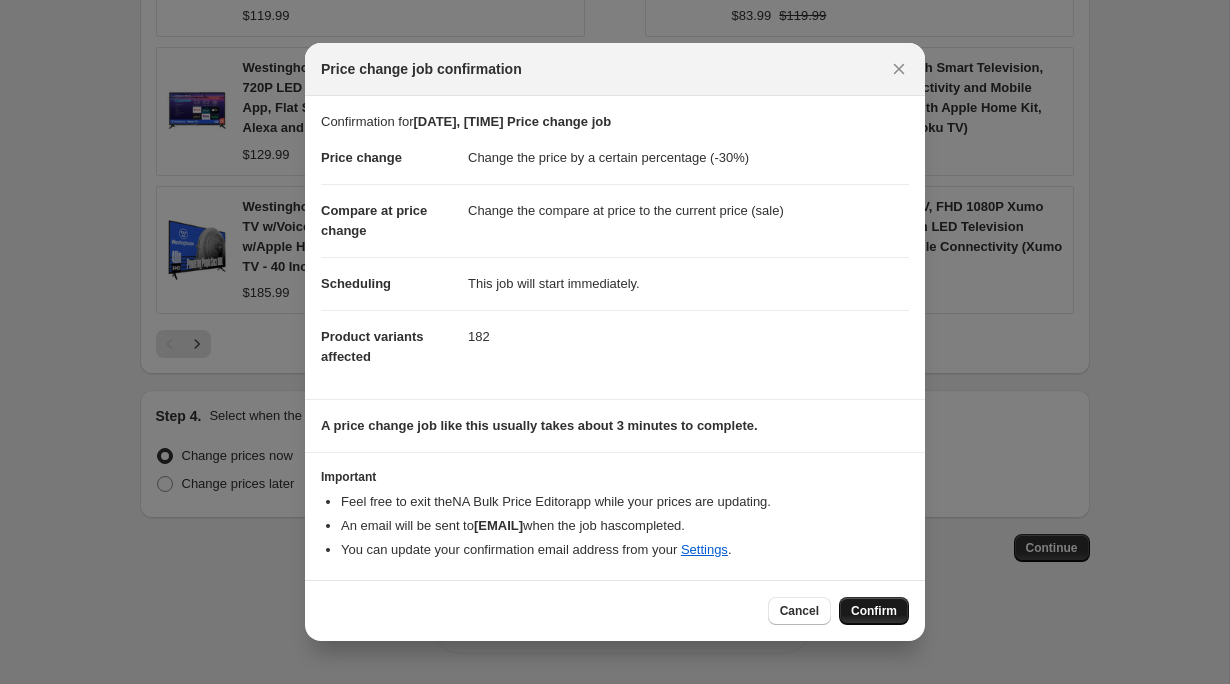 click on "Confirm" at bounding box center (874, 611) 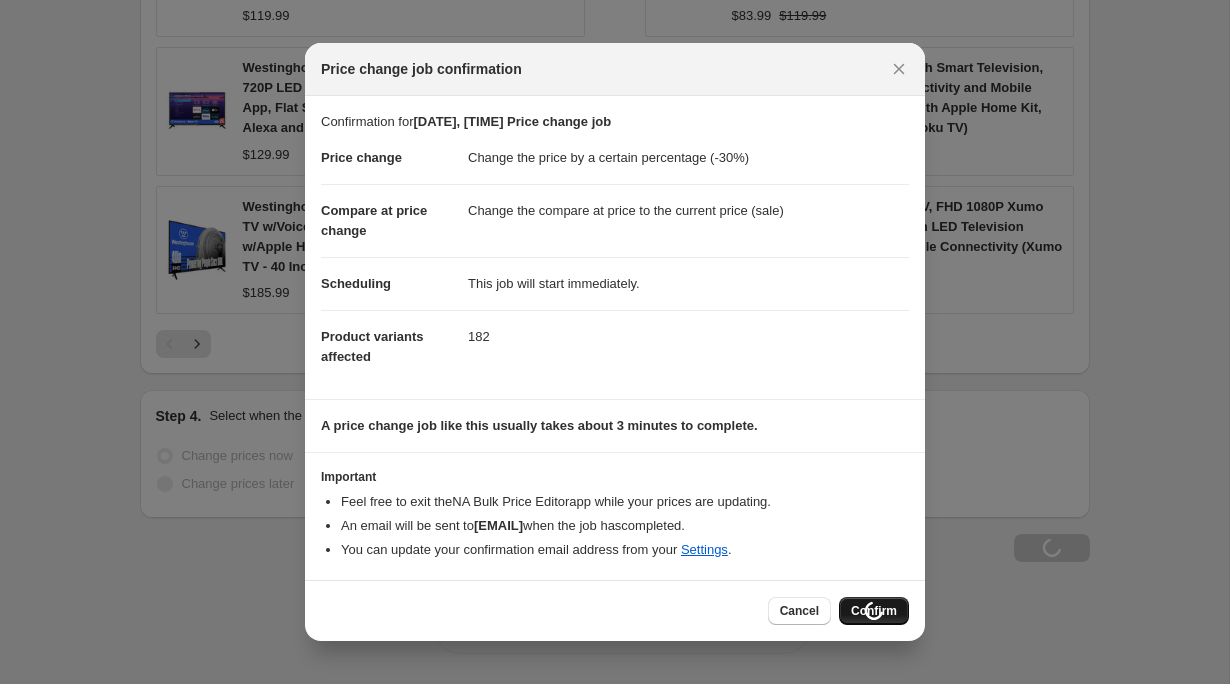 scroll, scrollTop: 1655, scrollLeft: 0, axis: vertical 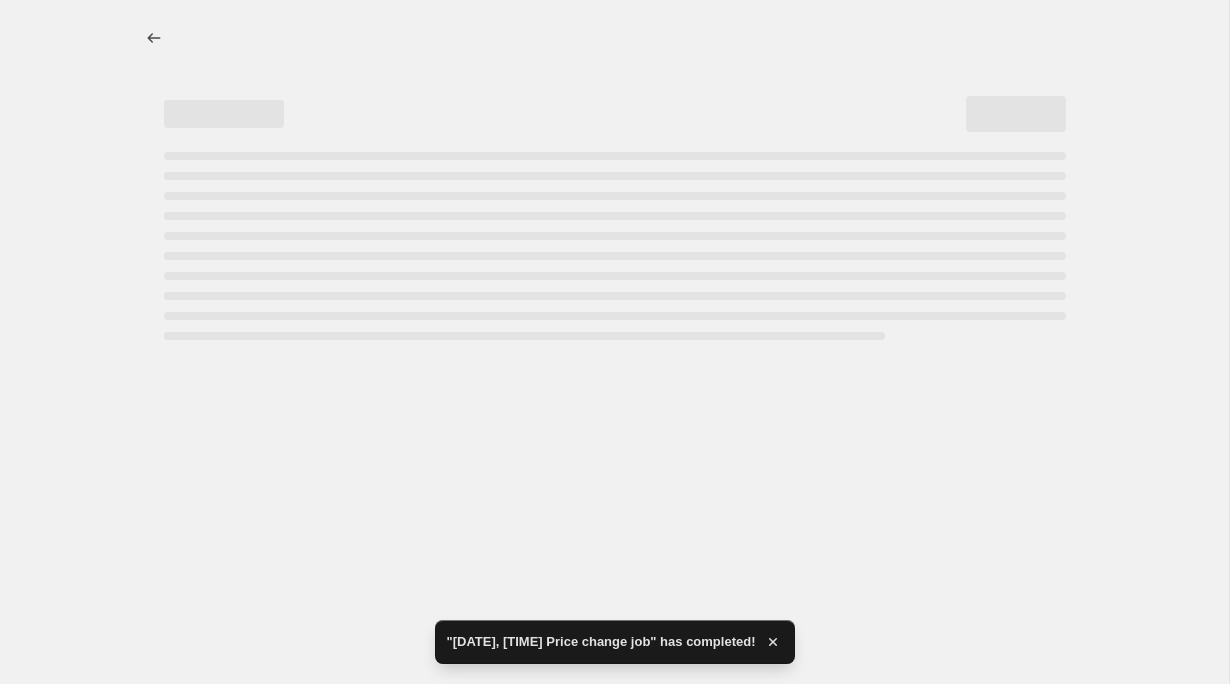select on "percentage" 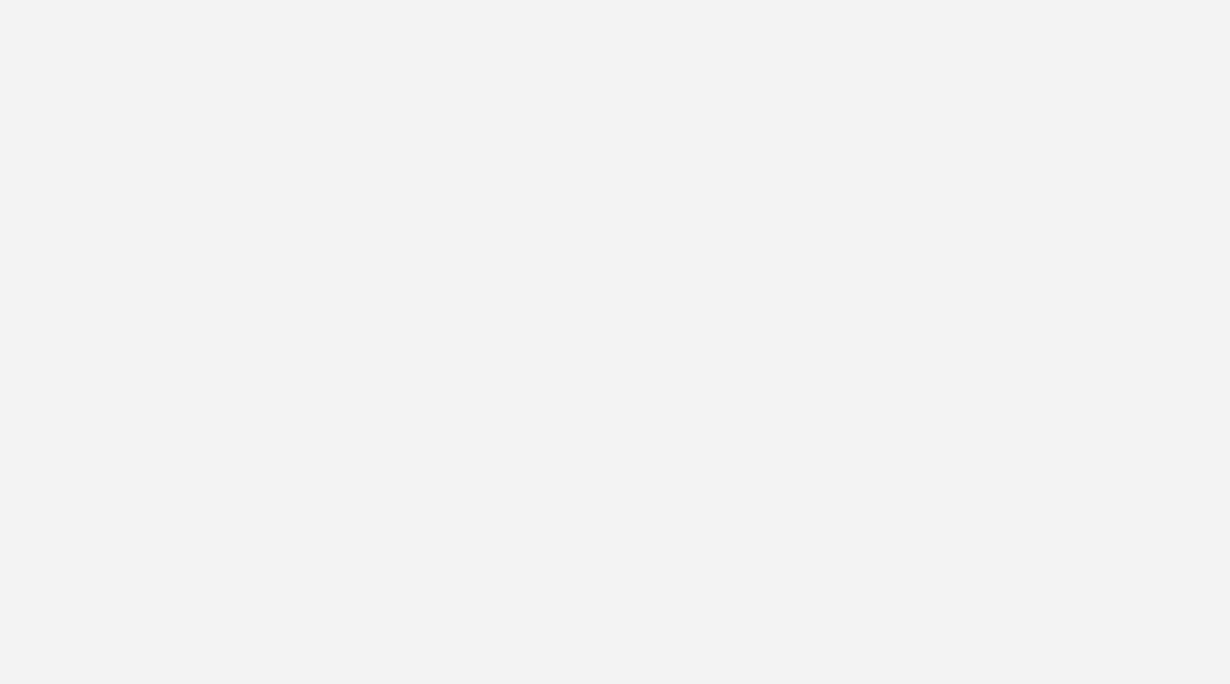 scroll, scrollTop: 0, scrollLeft: 0, axis: both 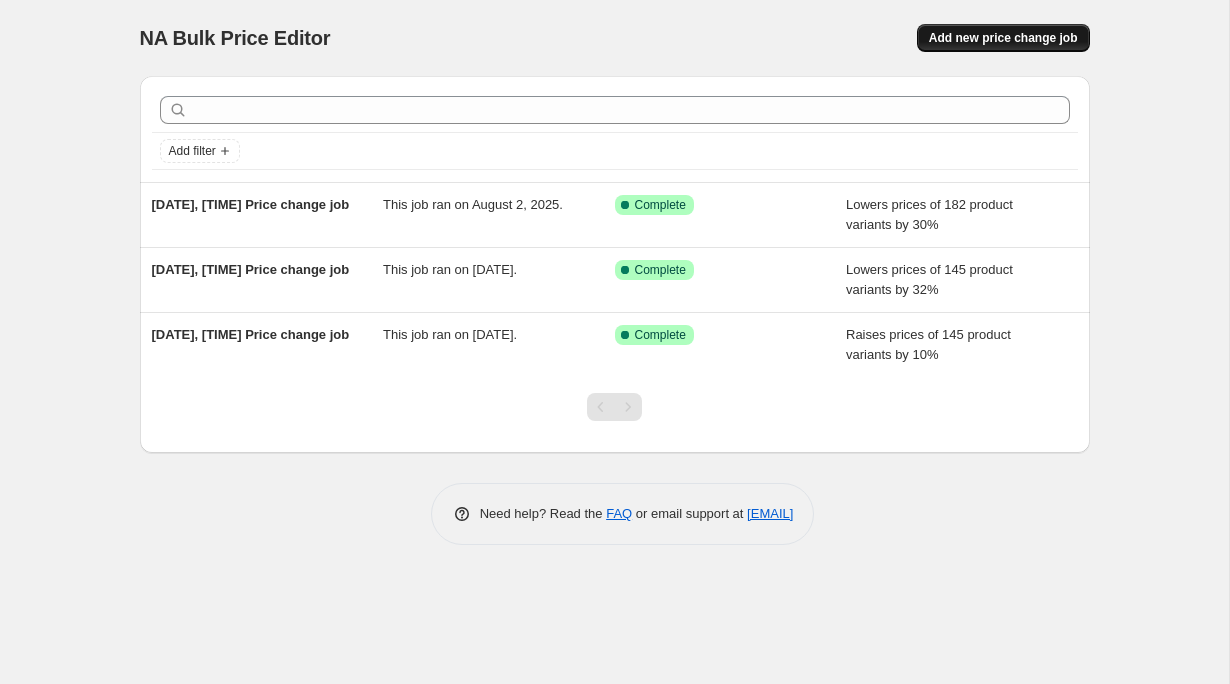 click on "Add new price change job" at bounding box center [1003, 38] 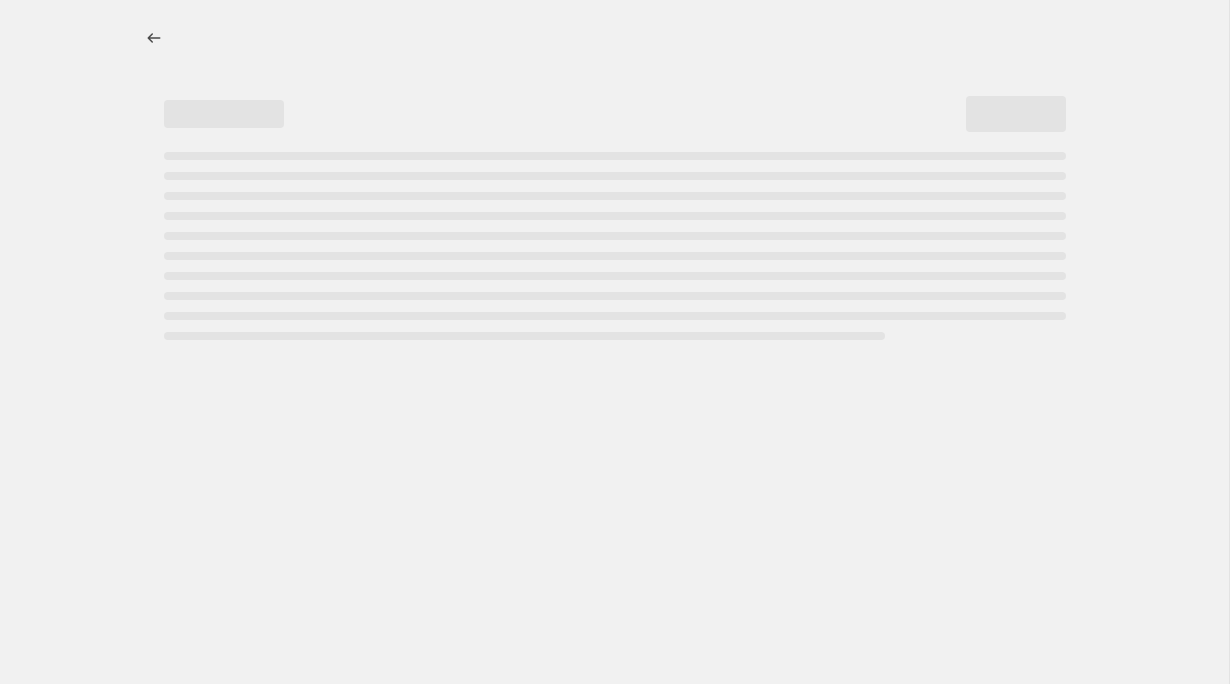 select on "percentage" 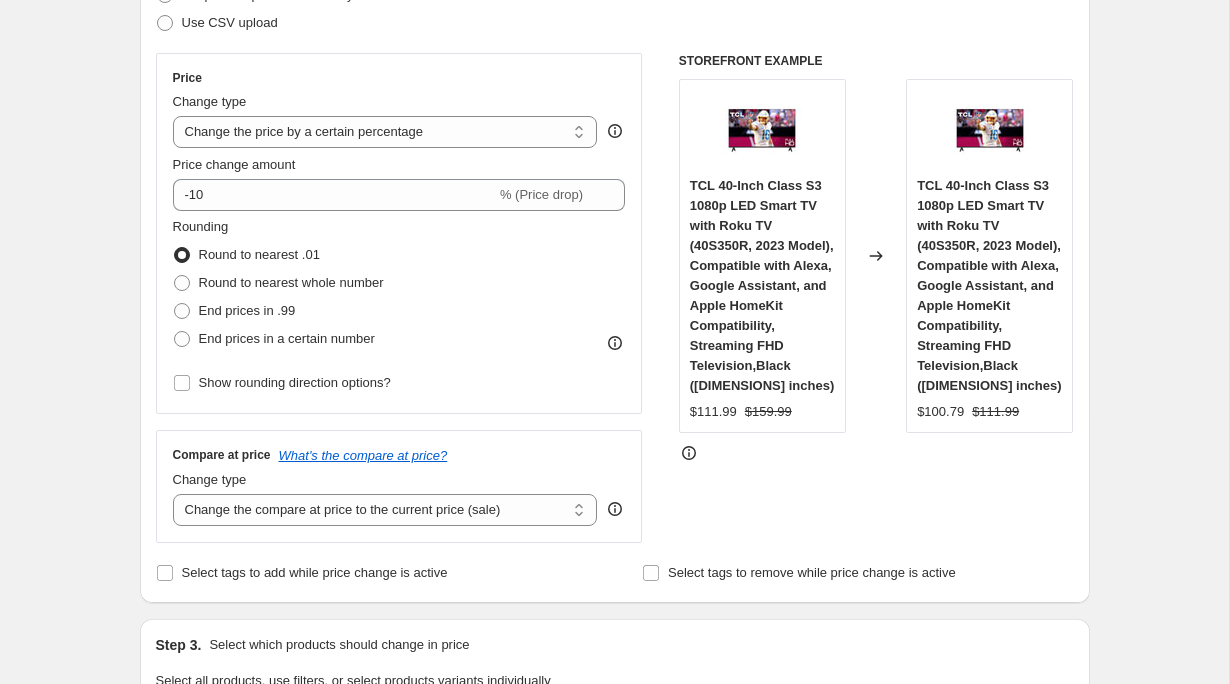 scroll, scrollTop: 320, scrollLeft: 0, axis: vertical 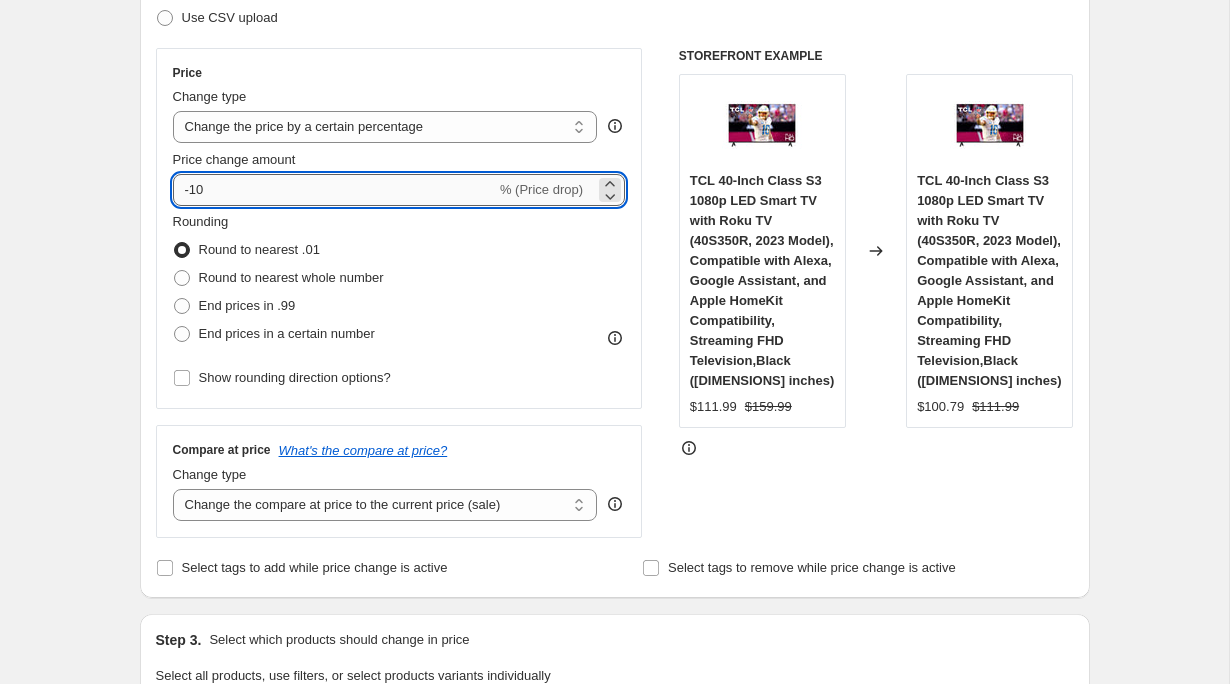 click on "-10" at bounding box center [334, 190] 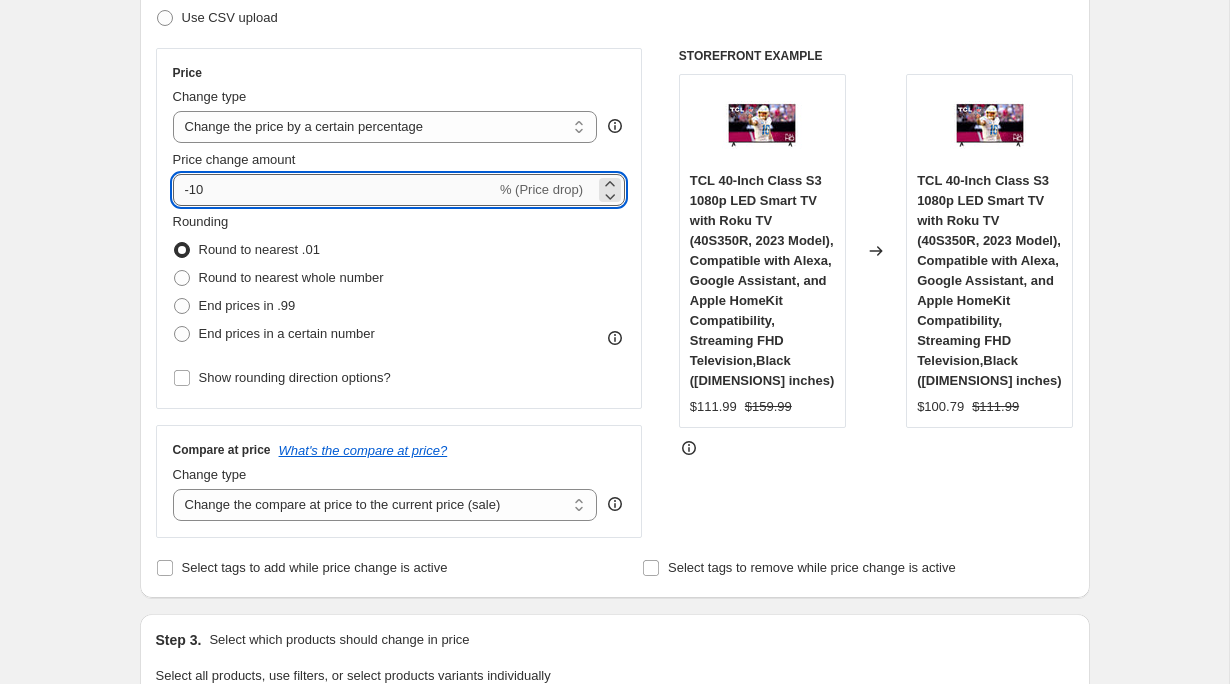 type on "-1" 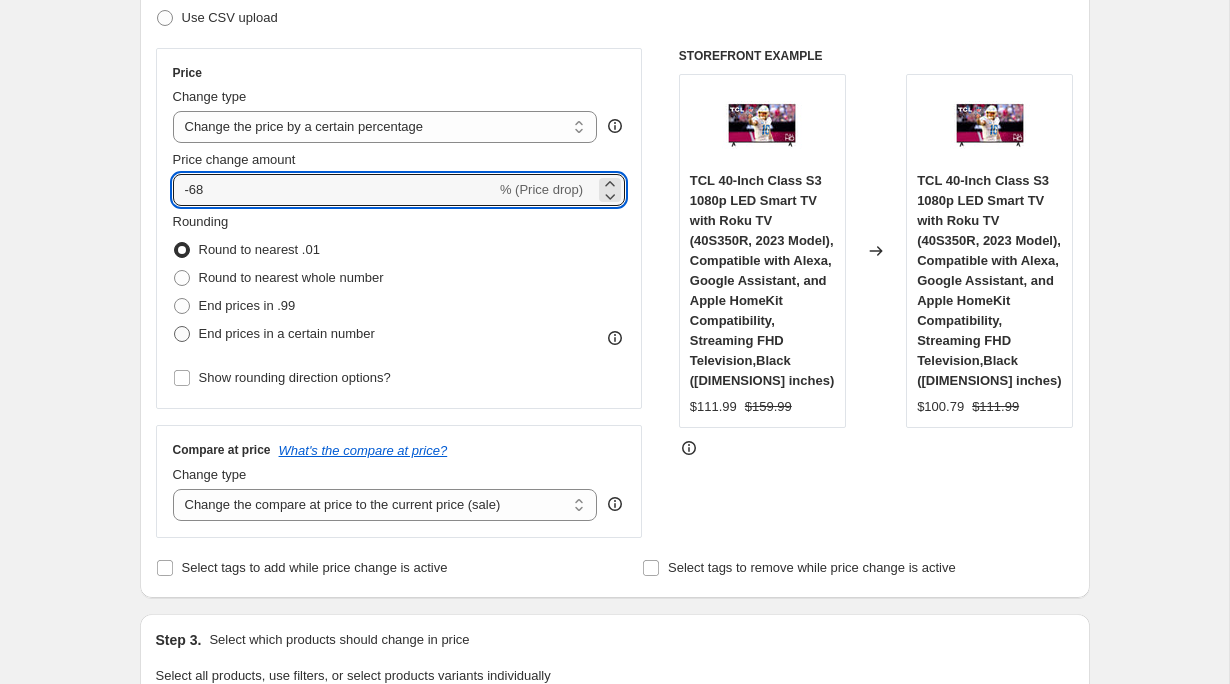type on "-6" 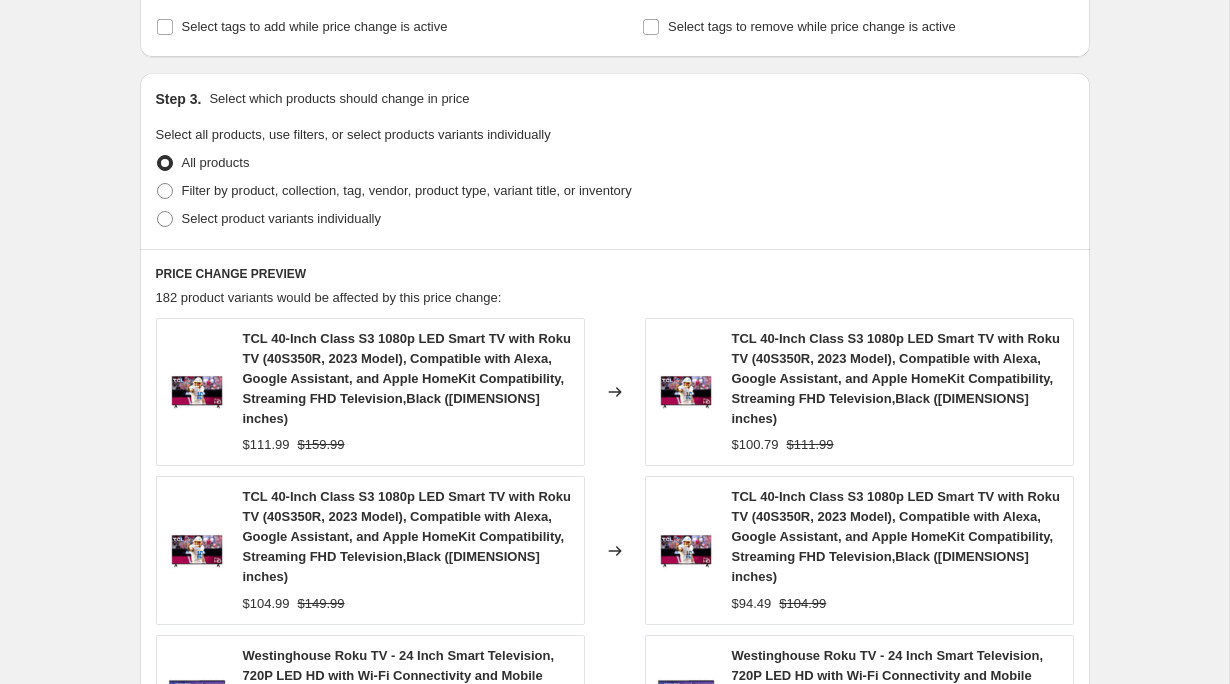 scroll, scrollTop: 862, scrollLeft: 0, axis: vertical 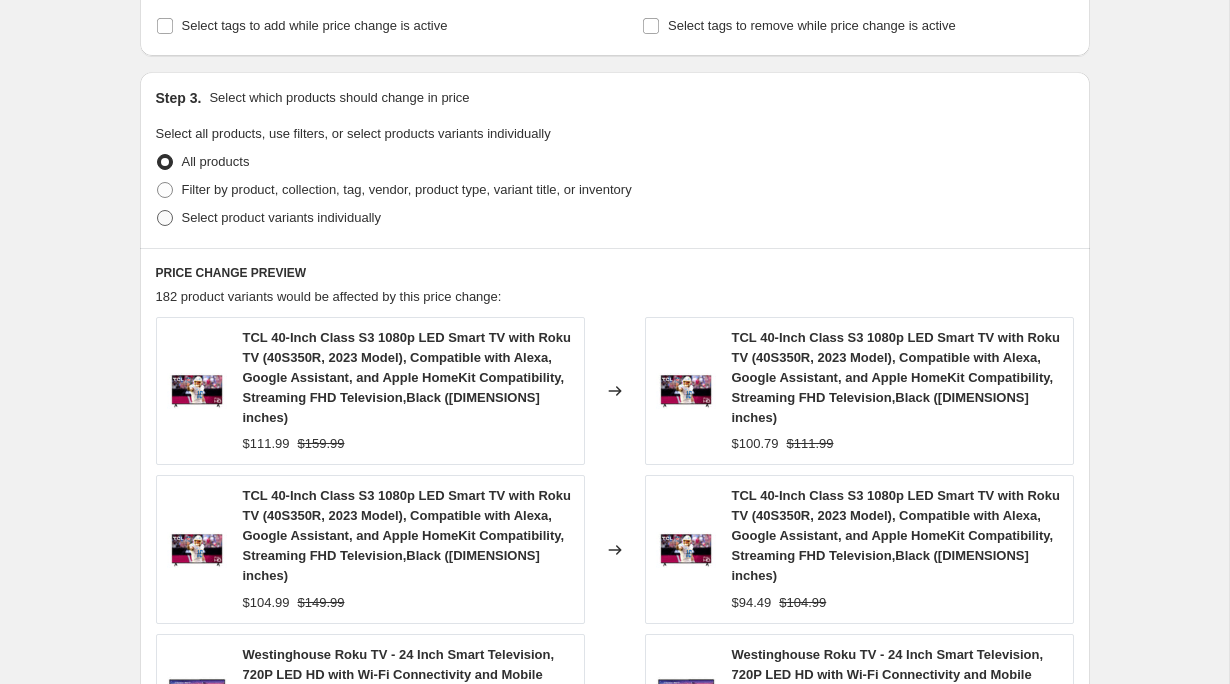 type on "30" 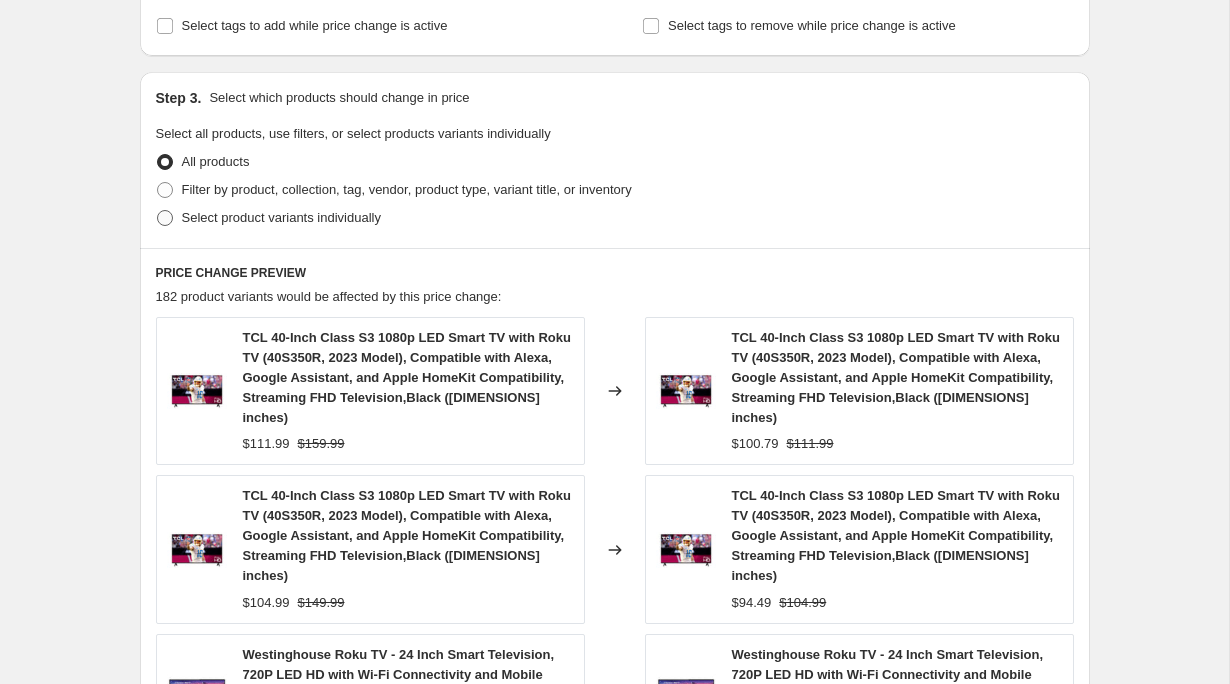 radio on "true" 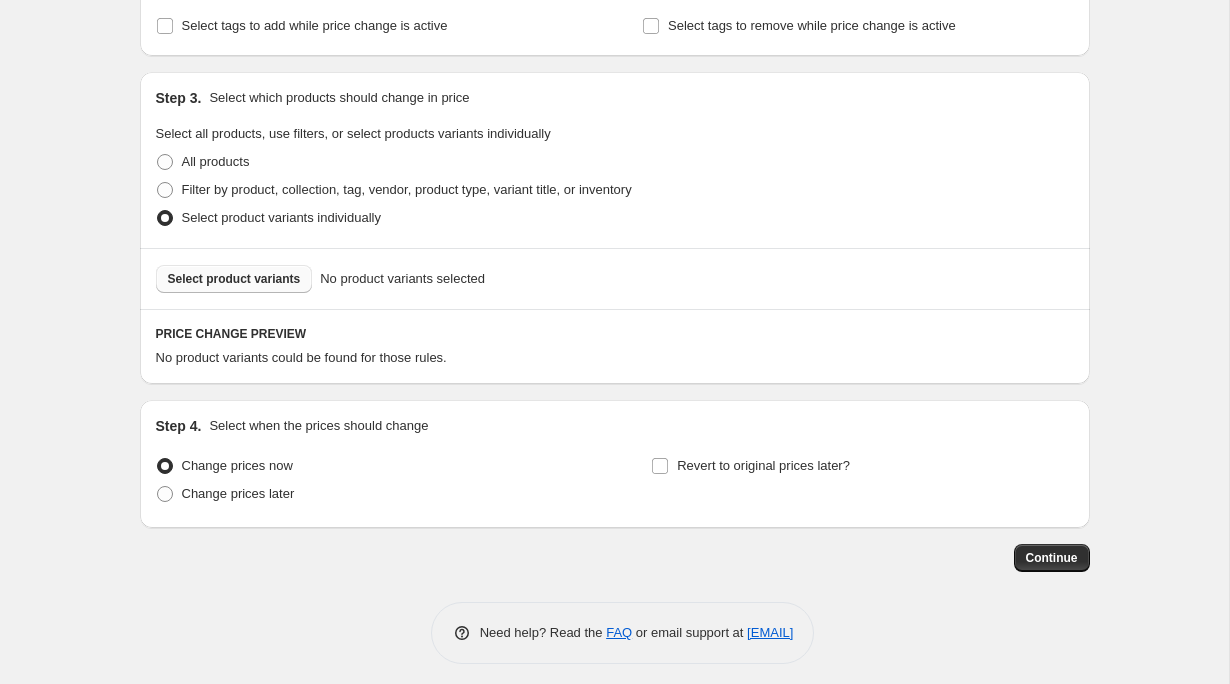 click on "Select product variants" at bounding box center [234, 279] 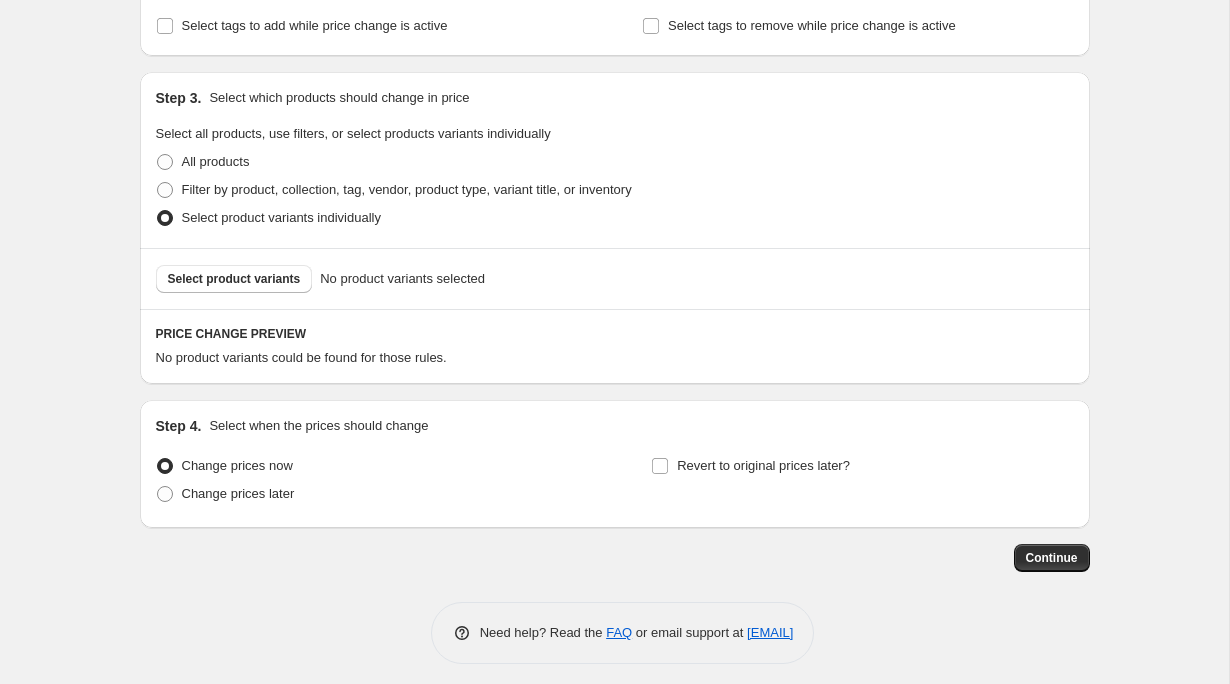 scroll, scrollTop: 0, scrollLeft: 0, axis: both 